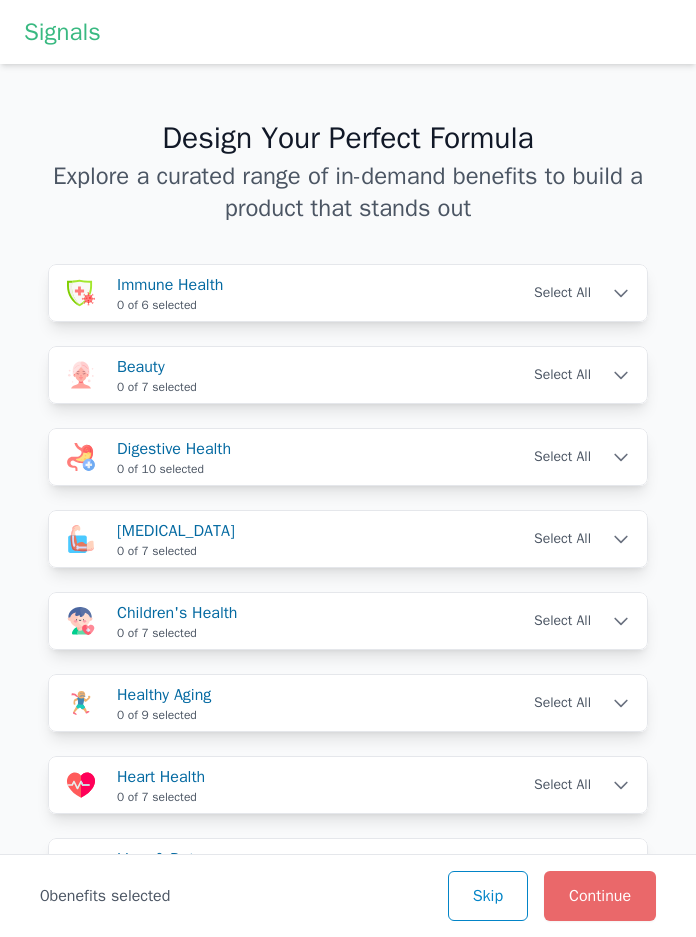 scroll, scrollTop: 0, scrollLeft: 0, axis: both 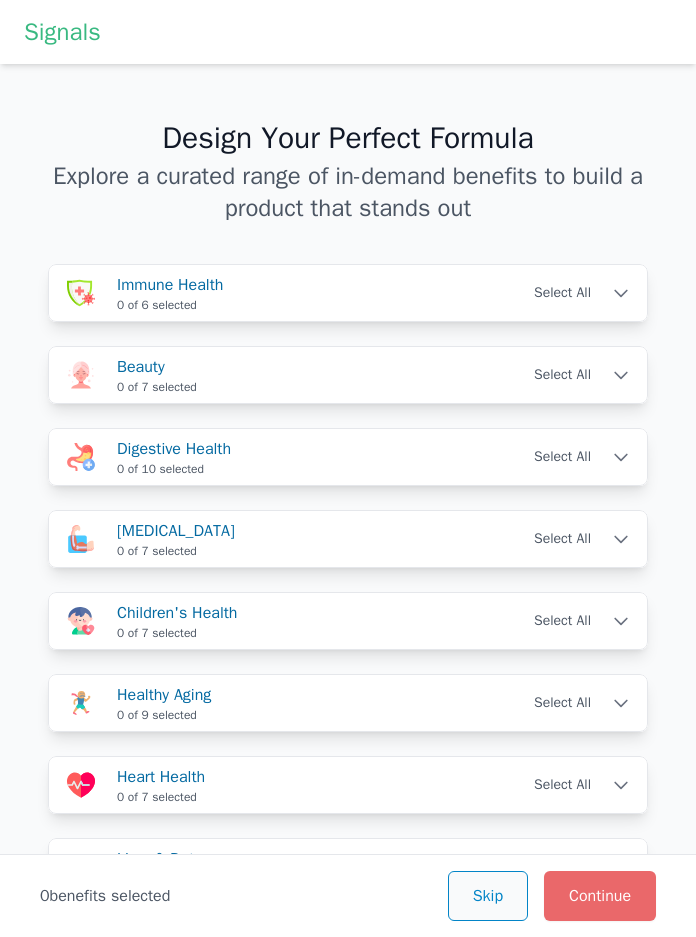 click on "Skip" at bounding box center (488, 896) 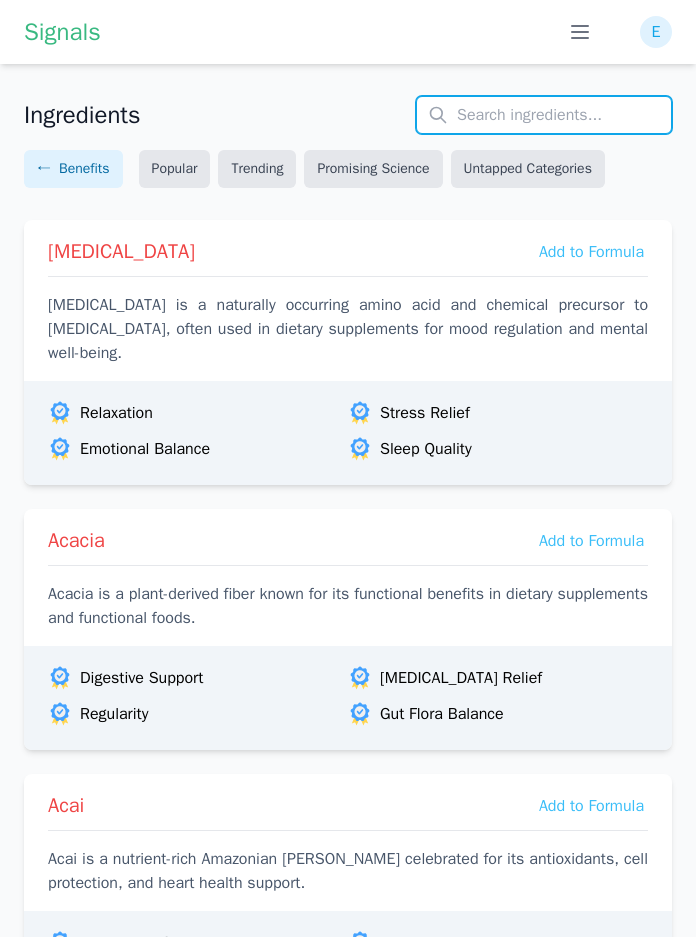 click at bounding box center (544, 115) 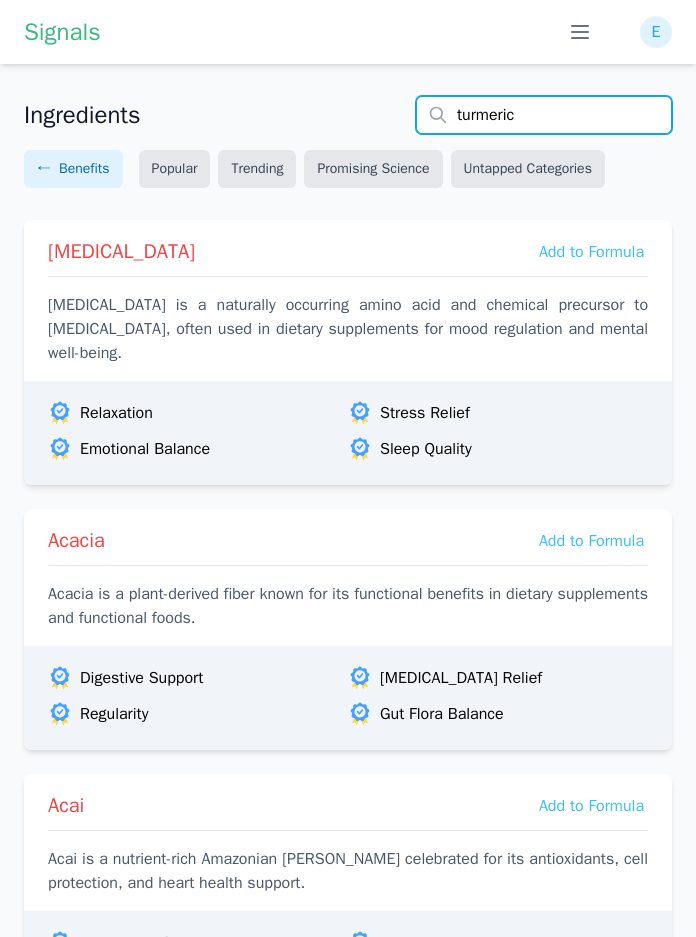 type on "turmeric" 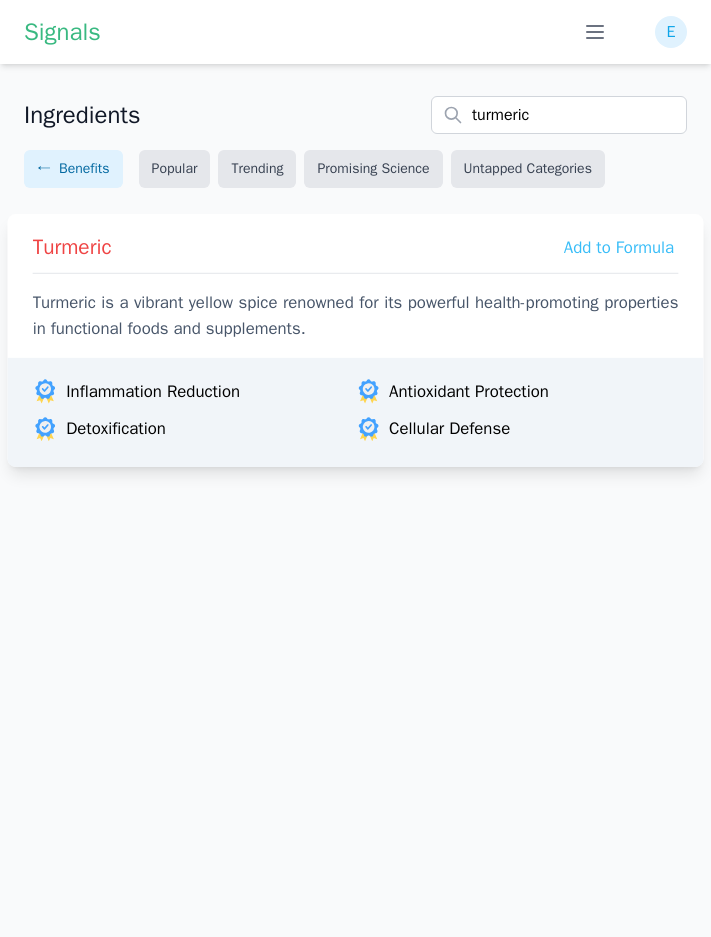 click on "Turmeric is a vibrant yellow spice renowned for its powerful health-promoting properties in functional foods and supplements." at bounding box center [356, 316] 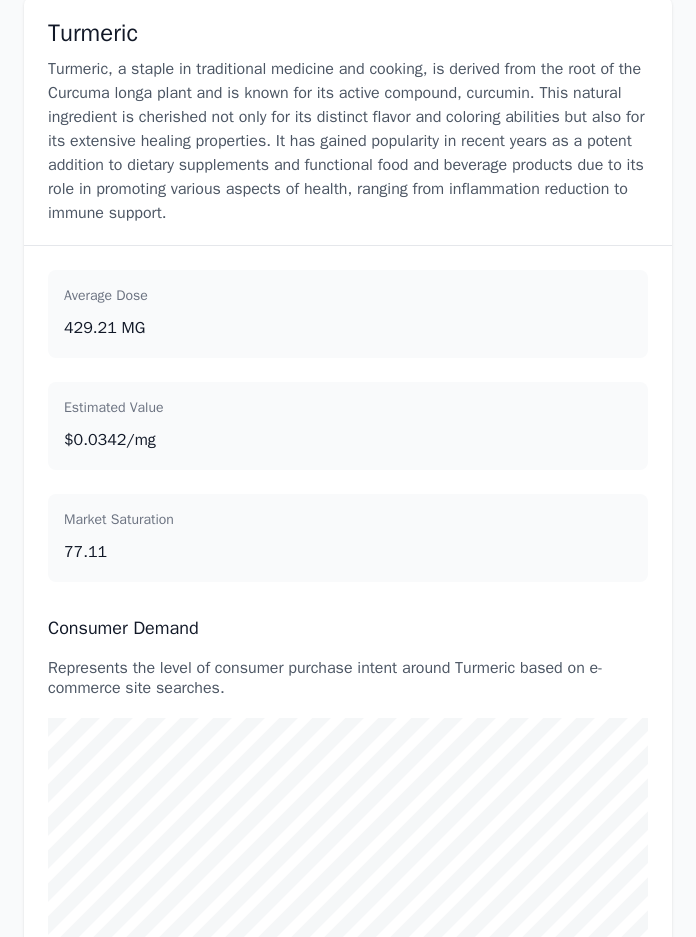 scroll, scrollTop: 300, scrollLeft: 0, axis: vertical 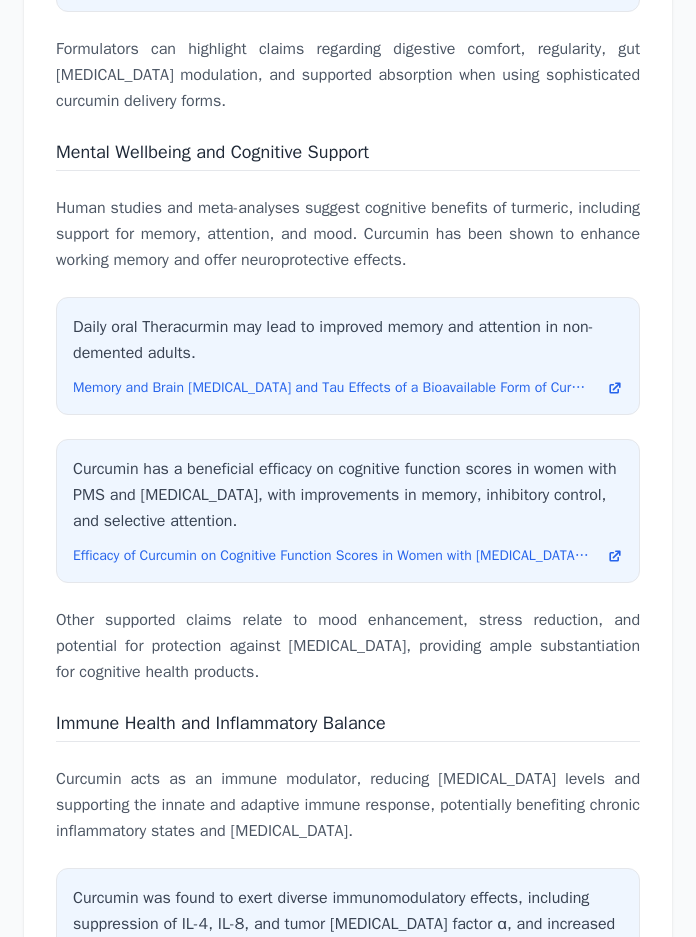 click on "Mental Wellbeing and Cognitive Support" at bounding box center [212, 152] 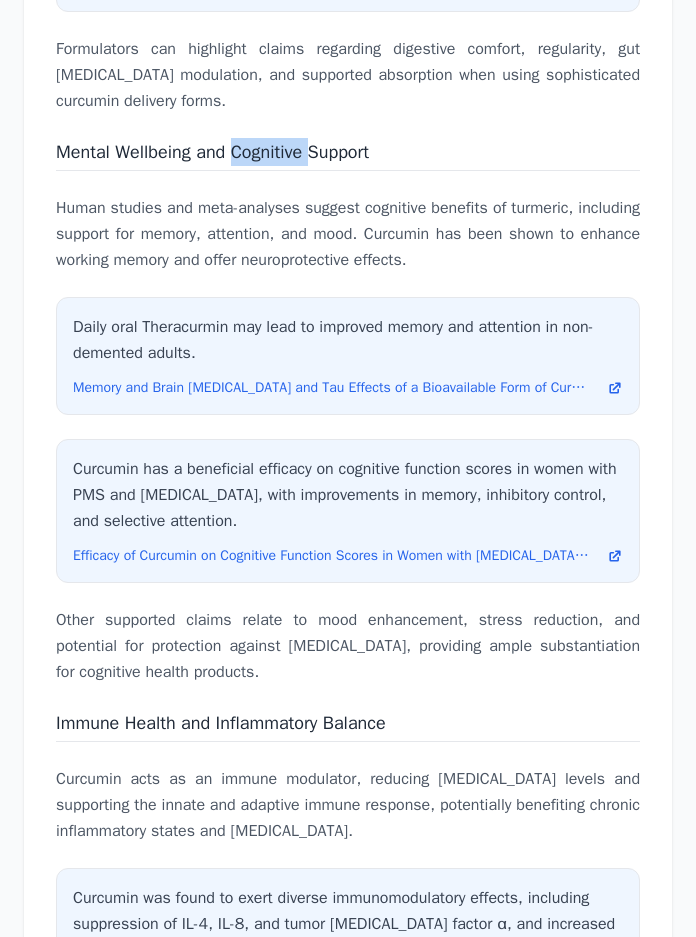 click on "Mental Wellbeing and Cognitive Support" at bounding box center [212, 152] 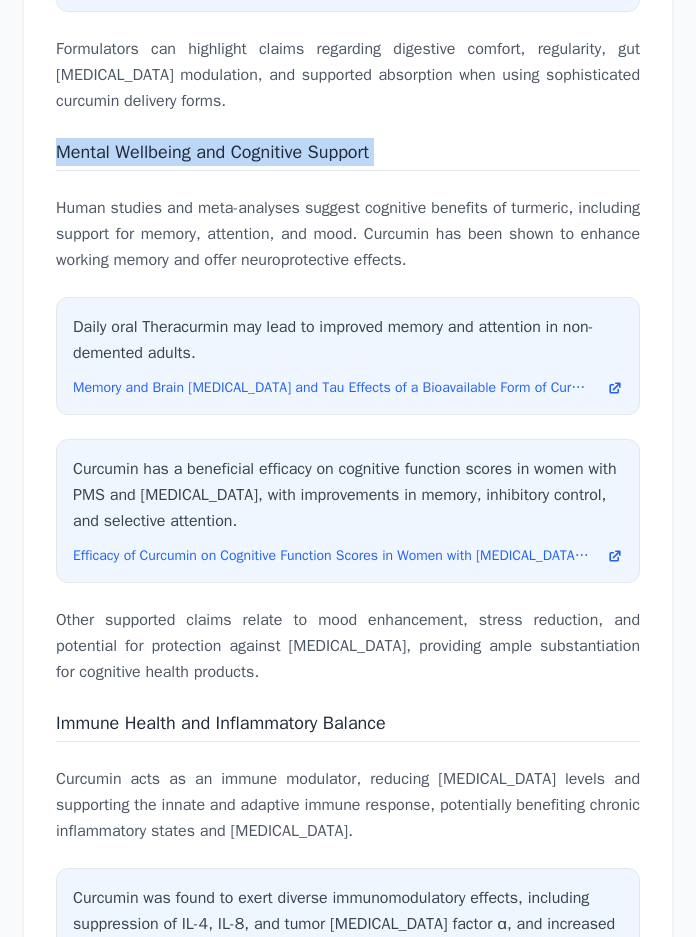 click on "Mental Wellbeing and Cognitive Support" at bounding box center [212, 152] 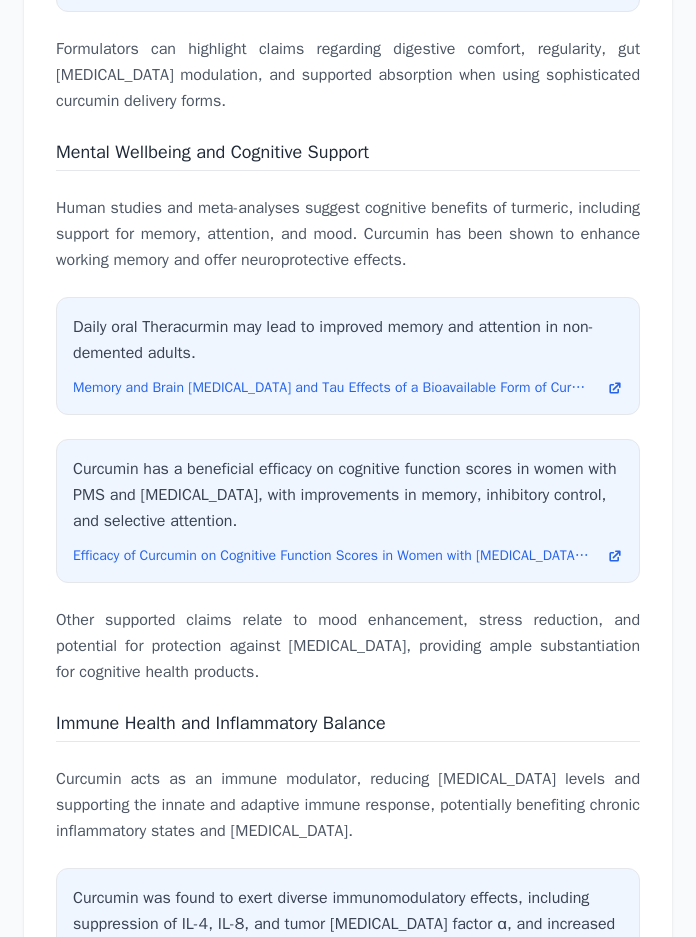 click on "Human studies and meta-analyses suggest cognitive benefits of turmeric, including support for memory, attention, and mood. Curcumin has been shown to enhance working memory and offer neuroprotective effects." at bounding box center [348, 234] 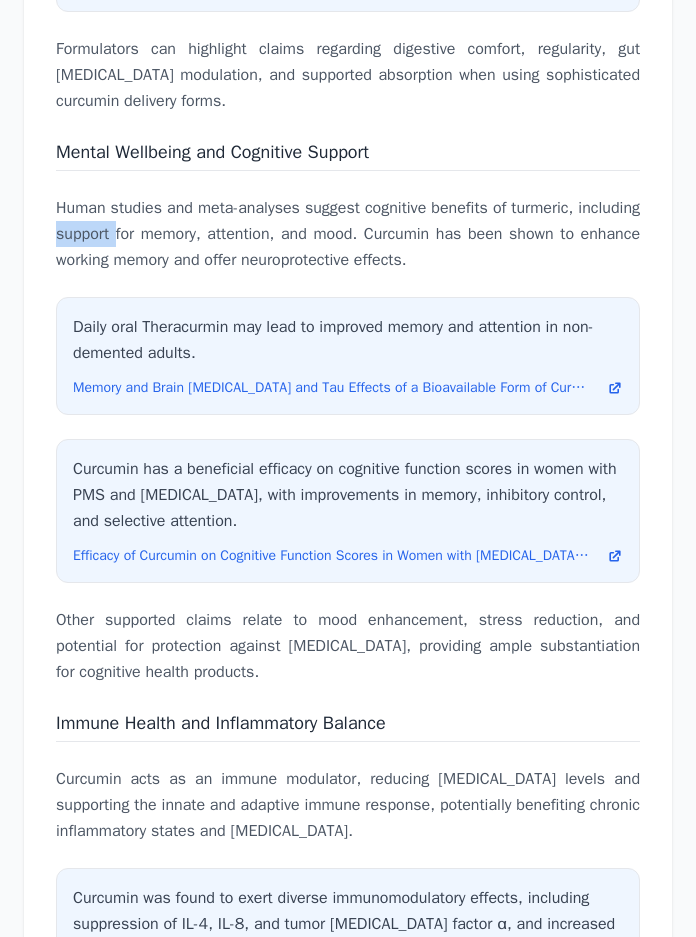 click on "Human studies and meta-analyses suggest cognitive benefits of turmeric, including support for memory, attention, and mood. Curcumin has been shown to enhance working memory and offer neuroprotective effects." at bounding box center [348, 234] 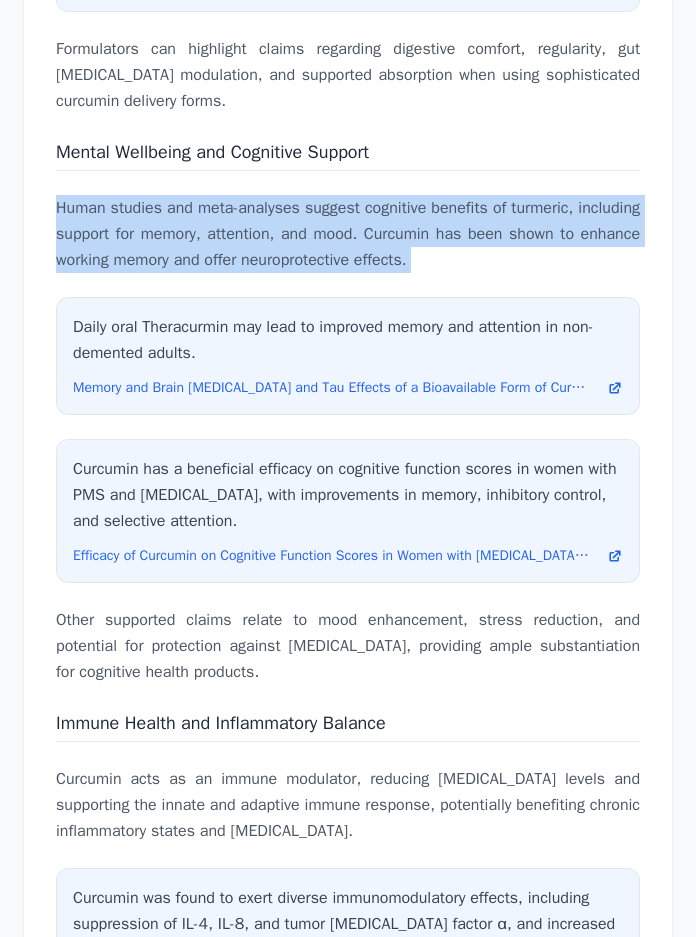 click on "Human studies and meta-analyses suggest cognitive benefits of turmeric, including support for memory, attention, and mood. Curcumin has been shown to enhance working memory and offer neuroprotective effects." at bounding box center [348, 234] 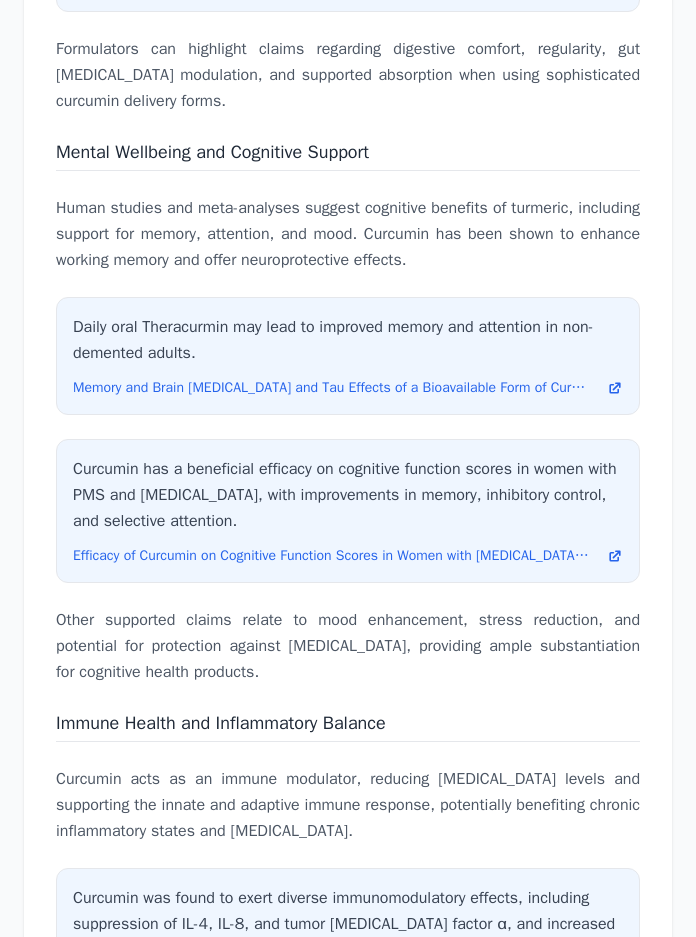 click on "Other supported claims relate to mood enhancement, stress reduction, and potential for protection against [MEDICAL_DATA], providing ample substantiation for cognitive health products." at bounding box center [348, 646] 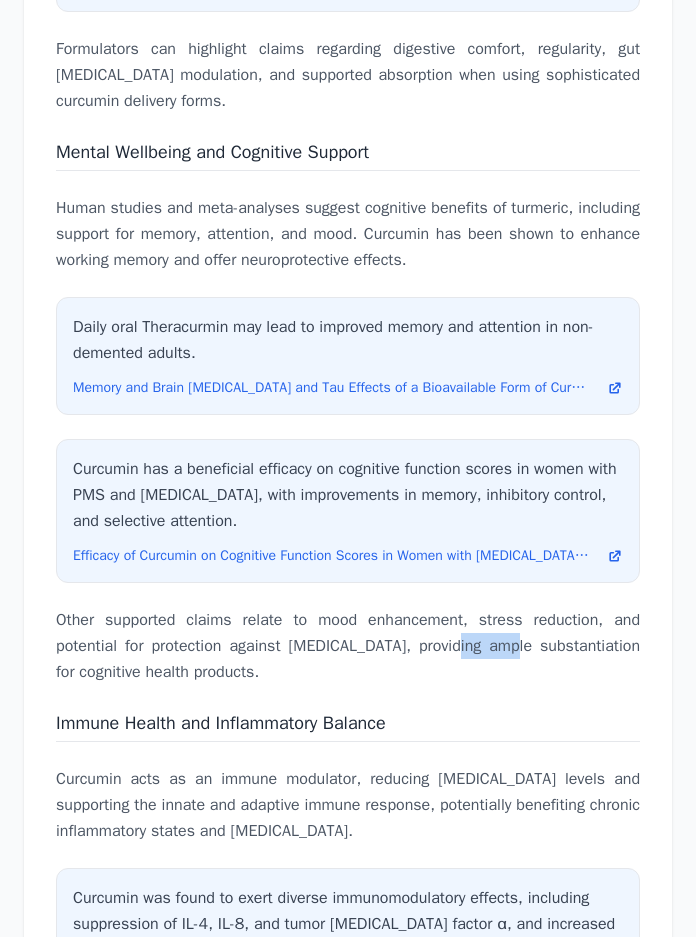 click on "Other supported claims relate to mood enhancement, stress reduction, and potential for protection against [MEDICAL_DATA], providing ample substantiation for cognitive health products." at bounding box center (348, 646) 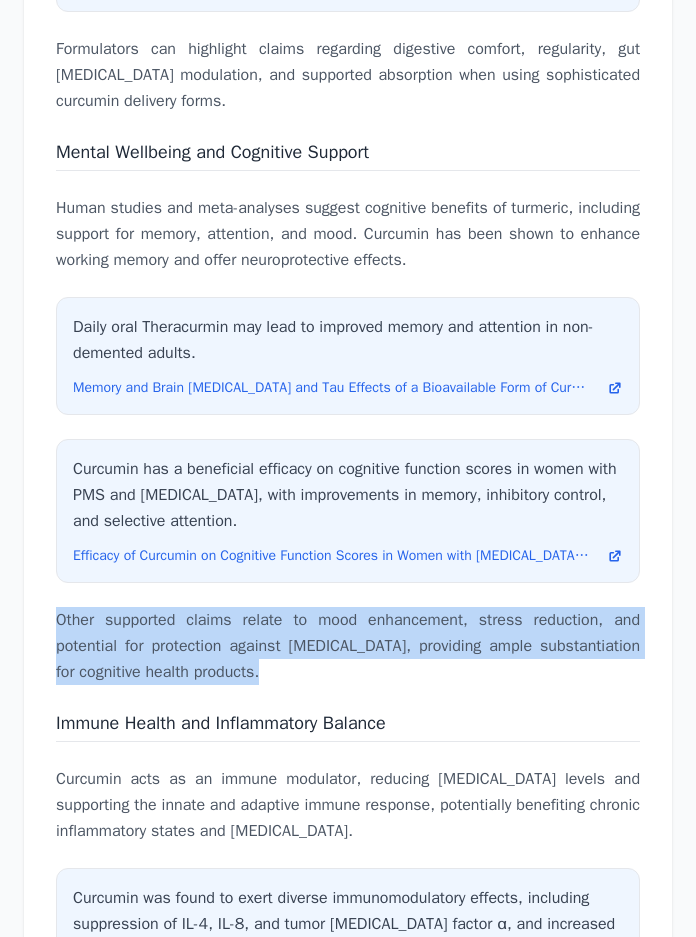 copy on "Other supported claims relate to mood enhancement, stress reduction, and potential for protection against [MEDICAL_DATA], providing ample substantiation for cognitive health products." 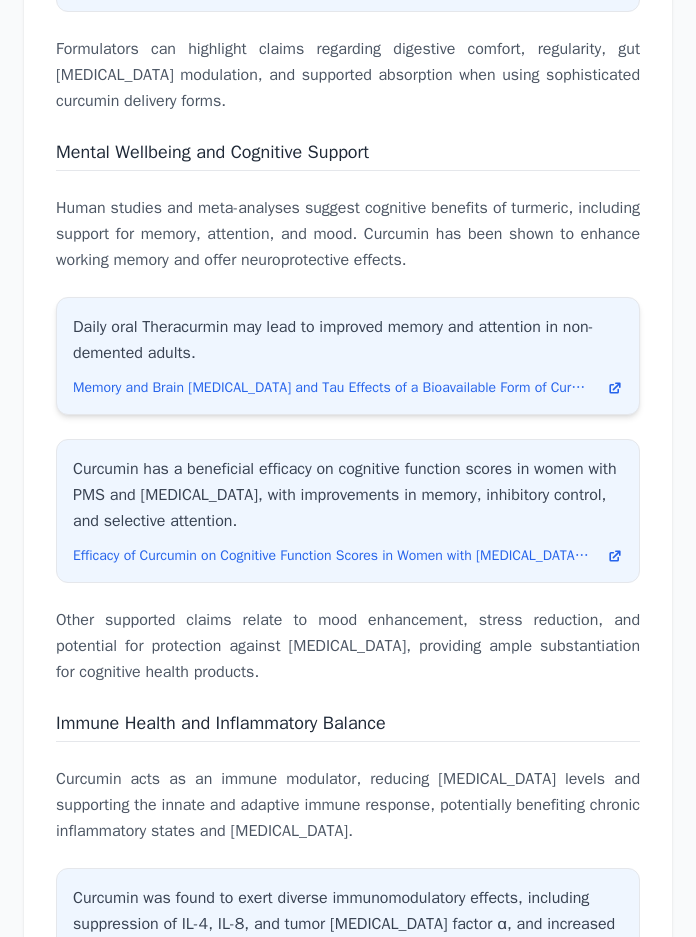 click on "Daily oral Theracurmin may lead to improved memory and attention in non-demented adults." at bounding box center (348, 340) 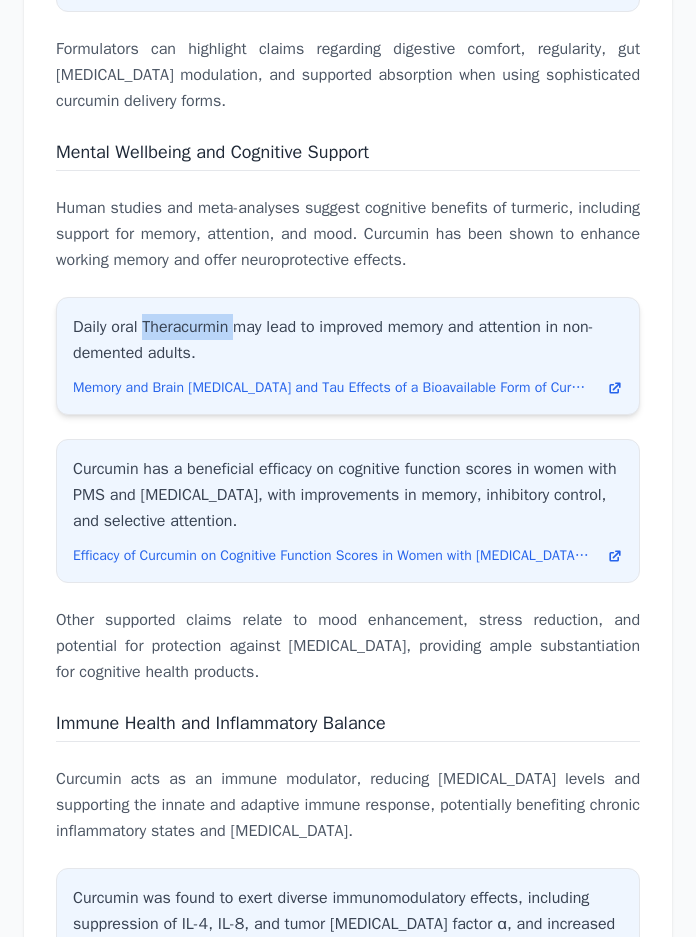 click on "Daily oral Theracurmin may lead to improved memory and attention in non-demented adults." at bounding box center [348, 340] 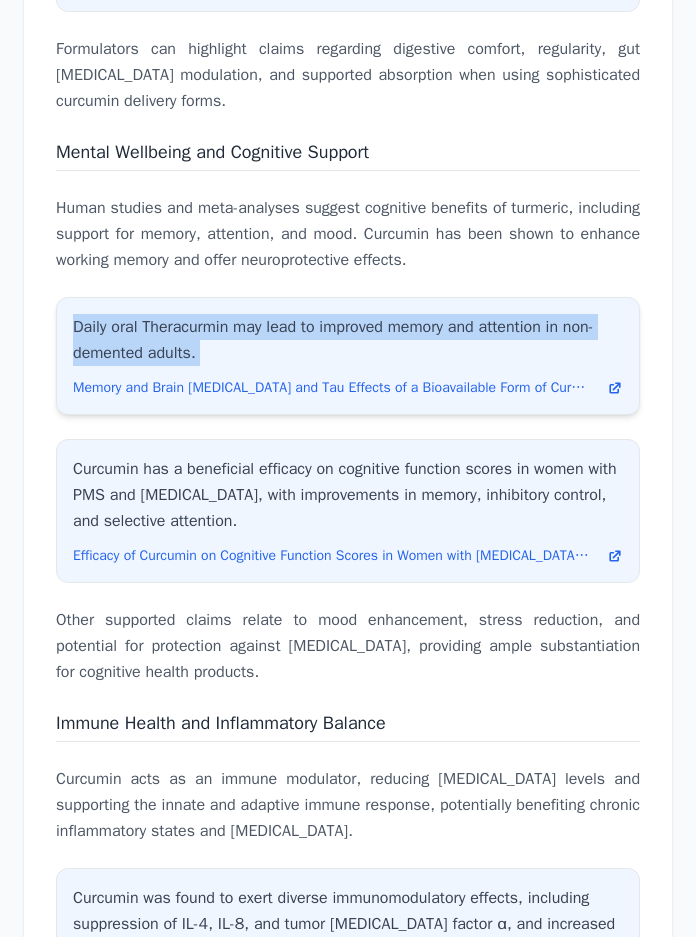 click on "Daily oral Theracurmin may lead to improved memory and attention in non-demented adults." at bounding box center (348, 340) 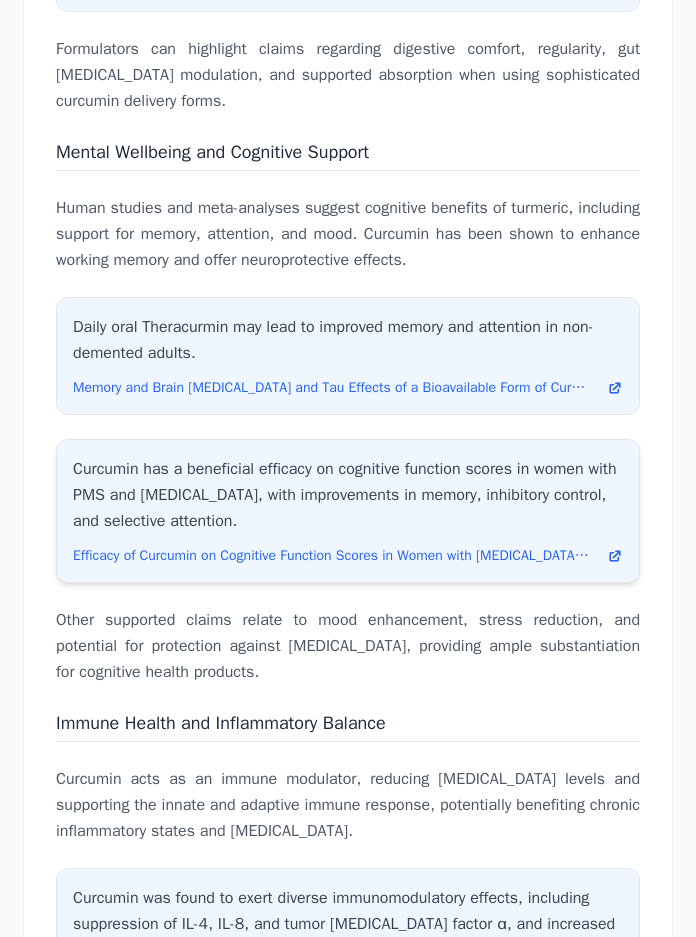 click on "Curcumin has a beneficial efficacy on cognitive function scores in women with PMS and [MEDICAL_DATA], with improvements in memory, inhibitory control, and selective attention." at bounding box center [348, 495] 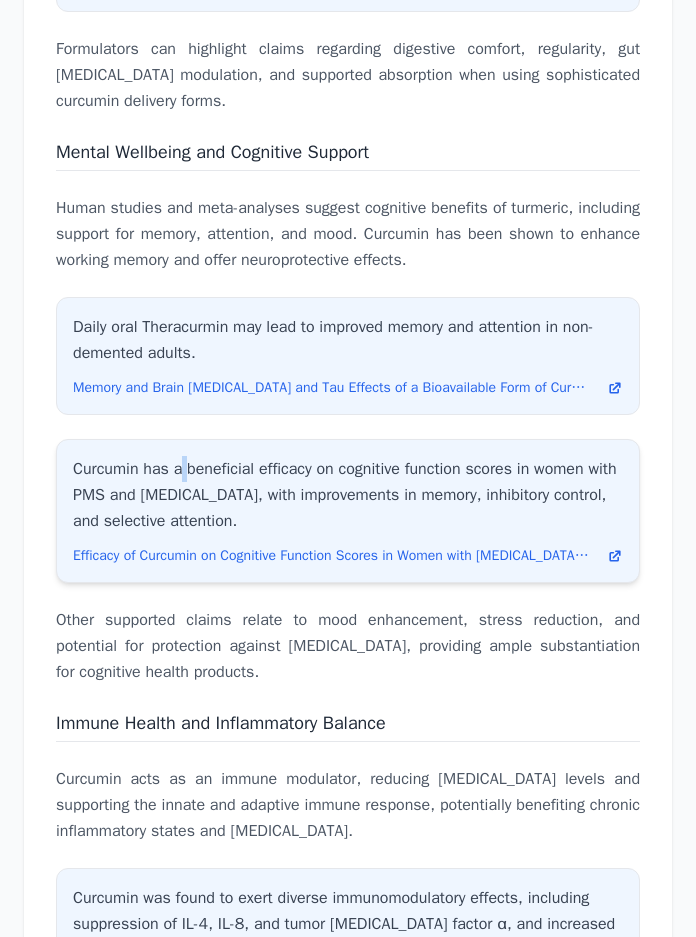 click on "Curcumin has a beneficial efficacy on cognitive function scores in women with PMS and [MEDICAL_DATA], with improvements in memory, inhibitory control, and selective attention." at bounding box center [348, 495] 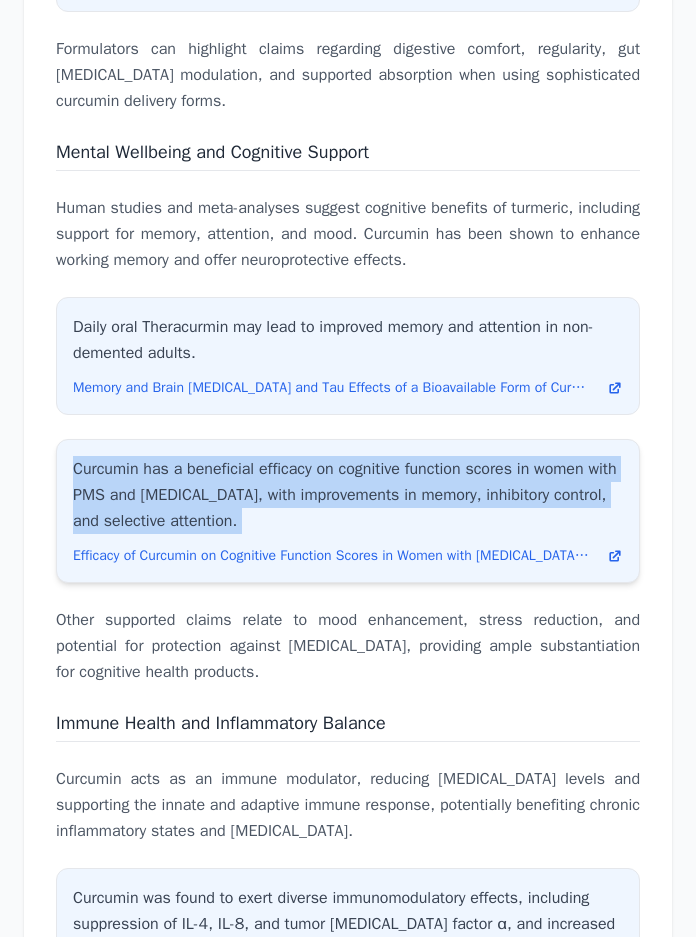 click on "Curcumin has a beneficial efficacy on cognitive function scores in women with PMS and [MEDICAL_DATA], with improvements in memory, inhibitory control, and selective attention." at bounding box center [348, 495] 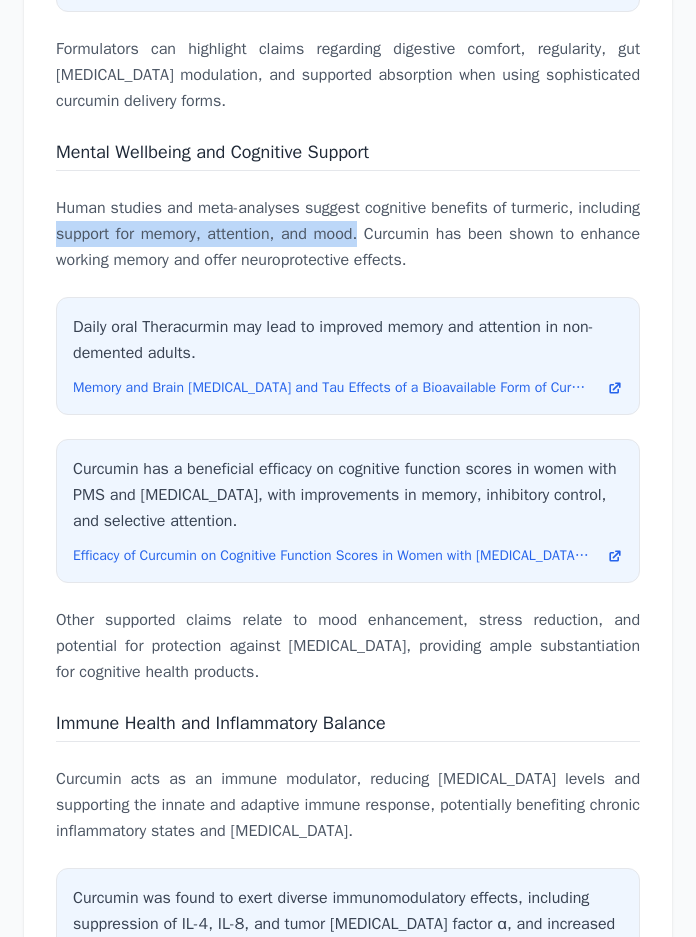 drag, startPoint x: 129, startPoint y: 298, endPoint x: 426, endPoint y: 297, distance: 297.00168 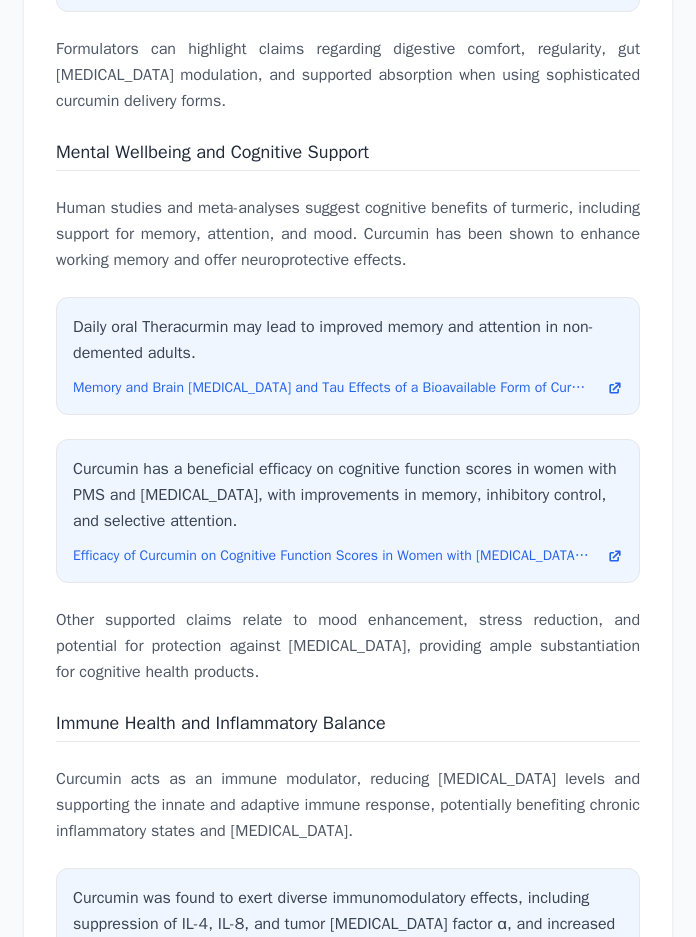 click on "Human studies and meta-analyses suggest cognitive benefits of turmeric, including support for memory, attention, and mood. Curcumin has been shown to enhance working memory and offer neuroprotective effects." at bounding box center [348, 234] 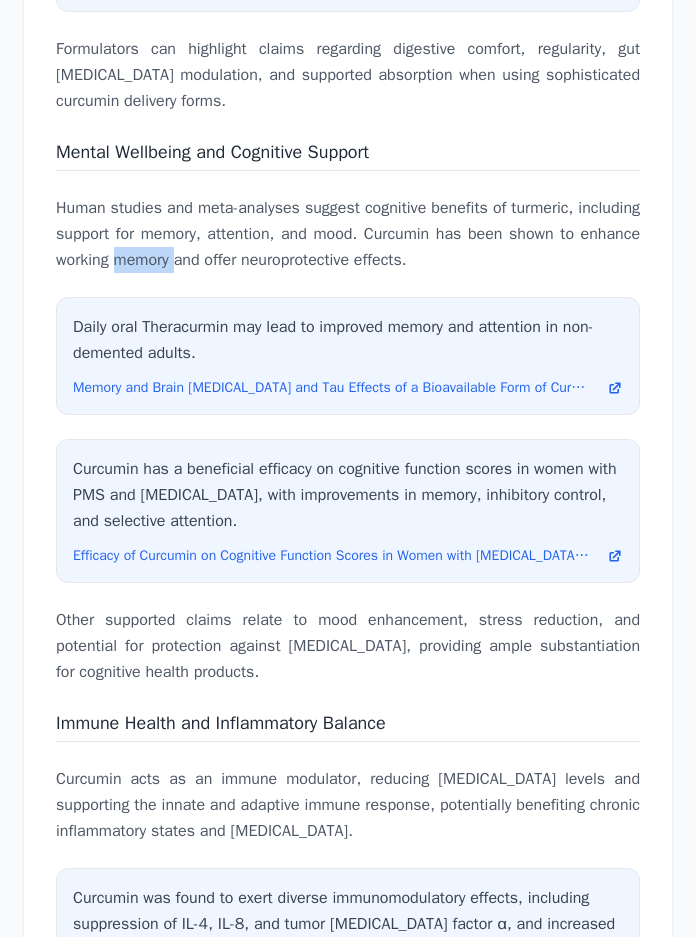 click on "Human studies and meta-analyses suggest cognitive benefits of turmeric, including support for memory, attention, and mood. Curcumin has been shown to enhance working memory and offer neuroprotective effects." at bounding box center (348, 234) 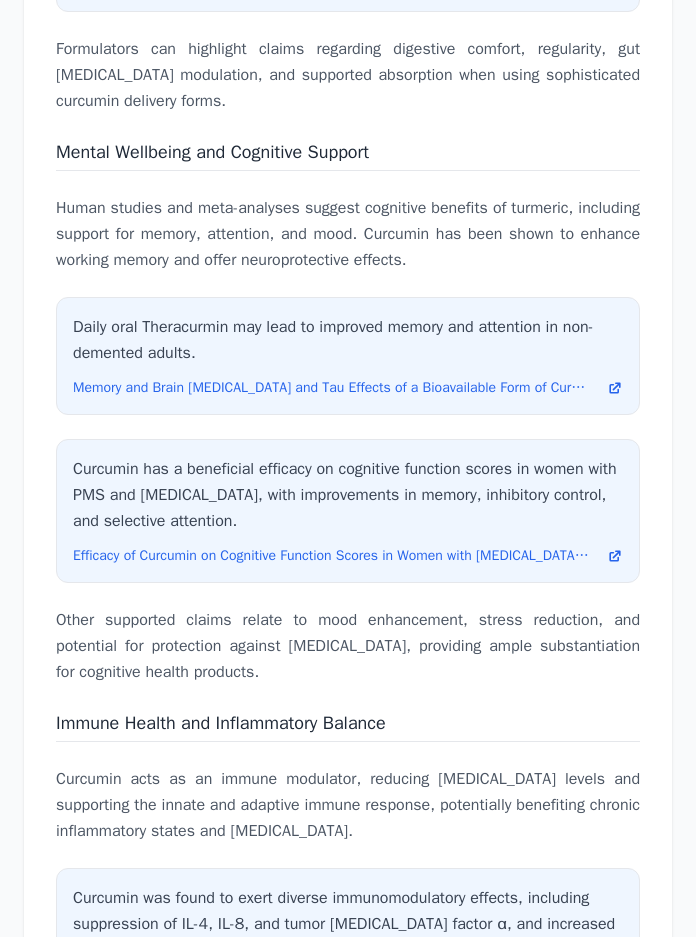 click on "Human studies and meta-analyses suggest cognitive benefits of turmeric, including support for memory, attention, and mood. Curcumin has been shown to enhance working memory and offer neuroprotective effects." at bounding box center (348, 234) 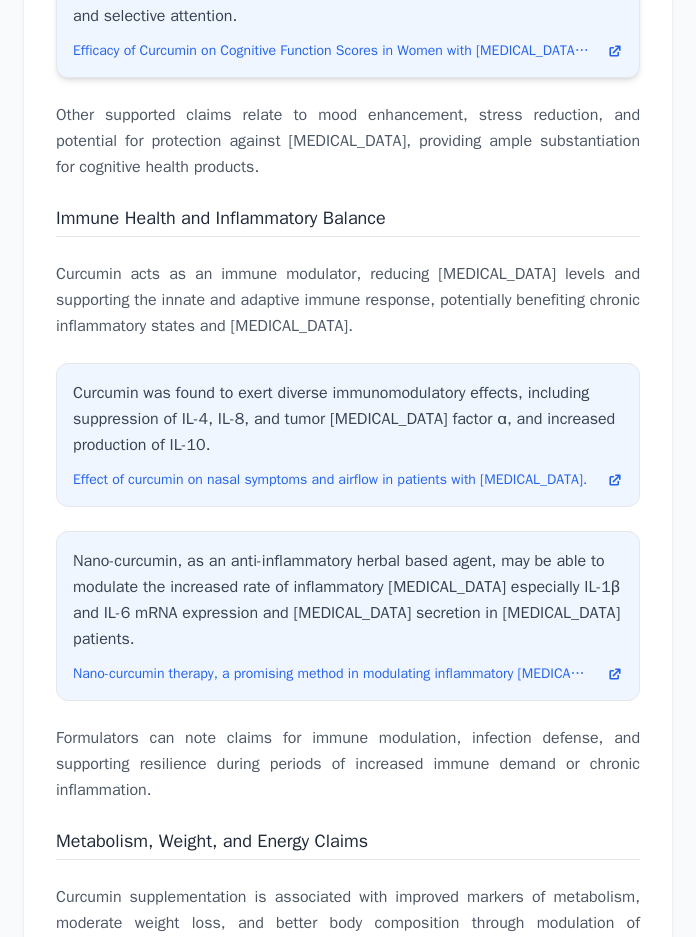 scroll, scrollTop: 9998, scrollLeft: 0, axis: vertical 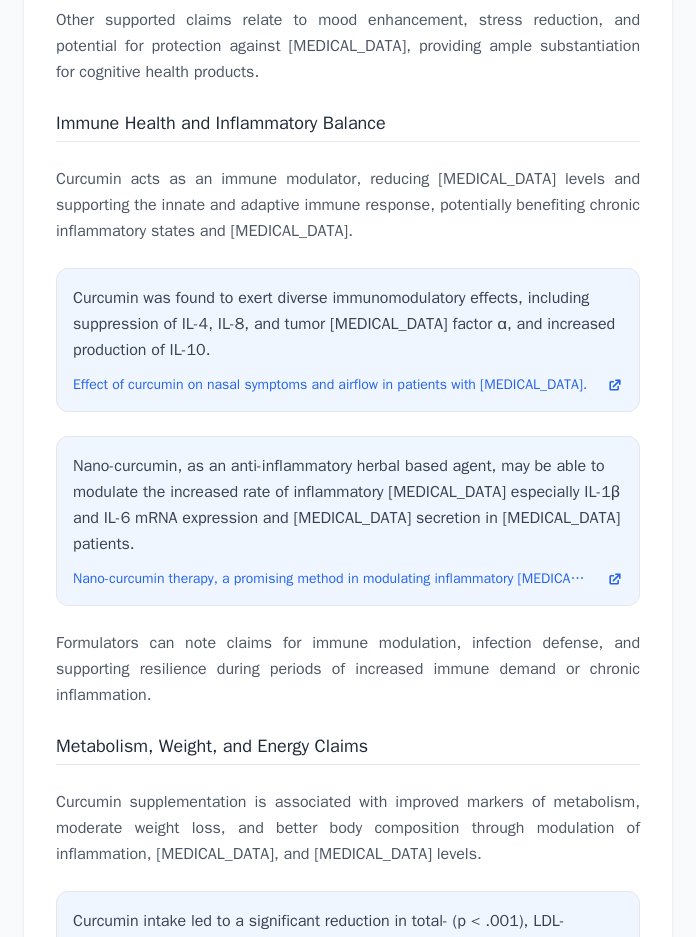 click on "Immune Health and Inflammatory Balance" at bounding box center (221, 123) 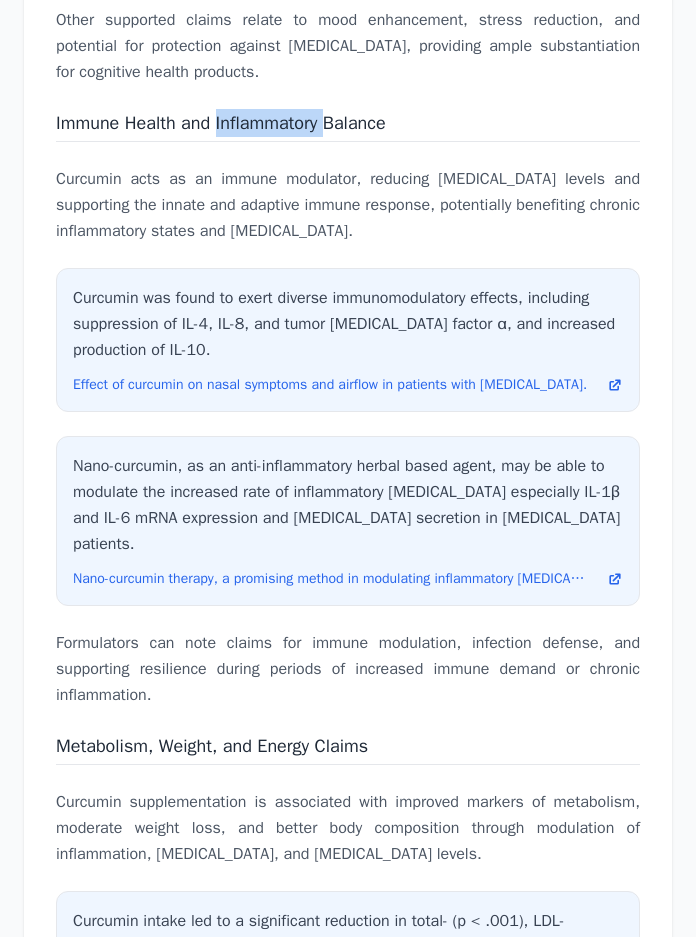 click on "Immune Health and Inflammatory Balance" at bounding box center (221, 123) 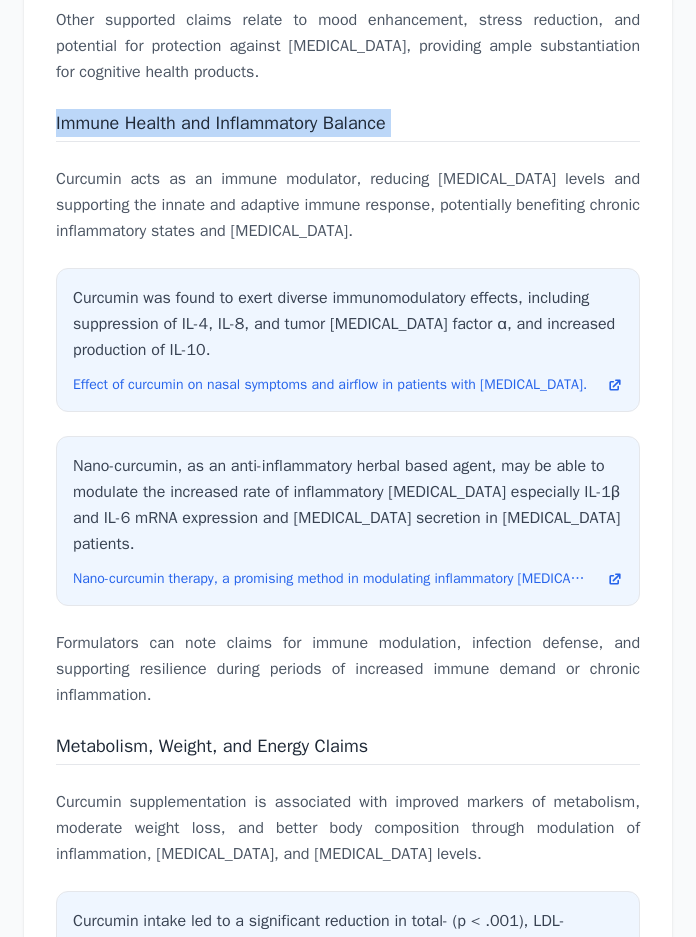 click on "Immune Health and Inflammatory Balance" at bounding box center [221, 123] 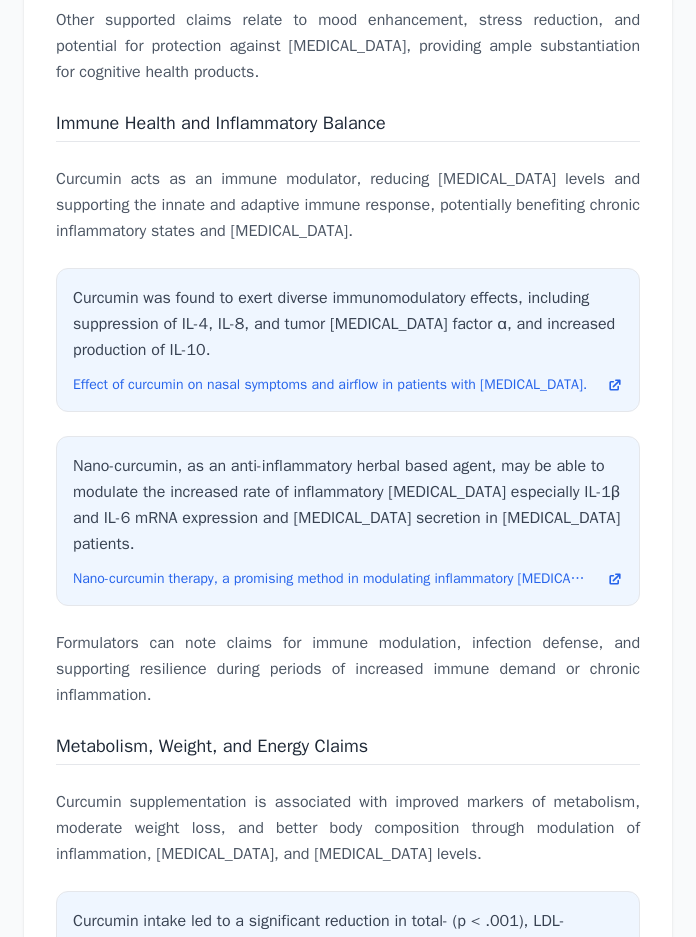 click on "Curcumin acts as an immune modulator, reducing [MEDICAL_DATA] levels and supporting the innate and adaptive immune response, potentially benefiting chronic inflammatory states and [MEDICAL_DATA]." at bounding box center (348, 205) 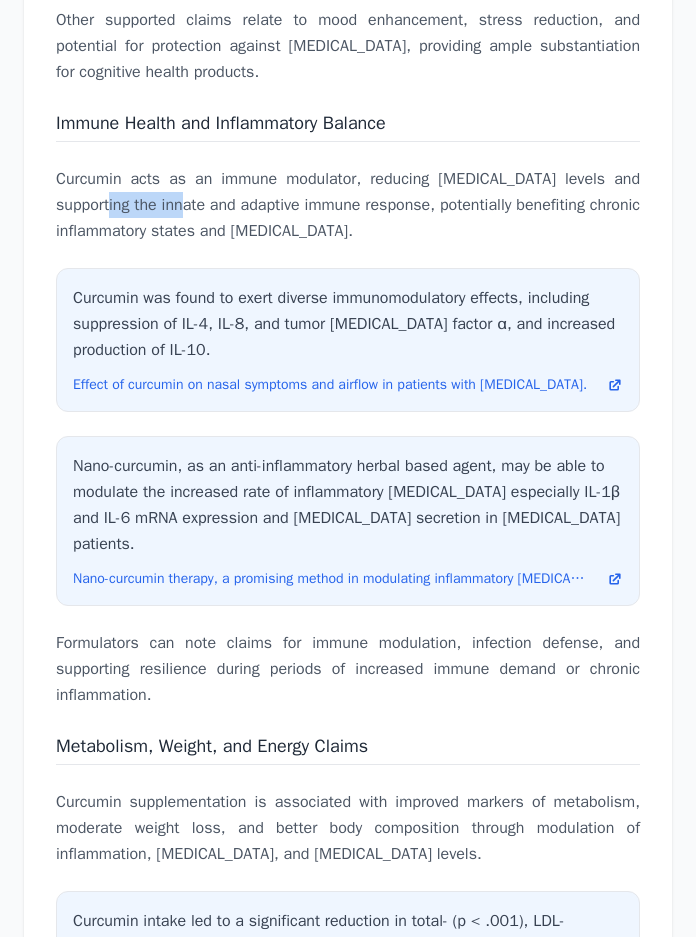 click on "Curcumin acts as an immune modulator, reducing [MEDICAL_DATA] levels and supporting the innate and adaptive immune response, potentially benefiting chronic inflammatory states and [MEDICAL_DATA]." at bounding box center [348, 205] 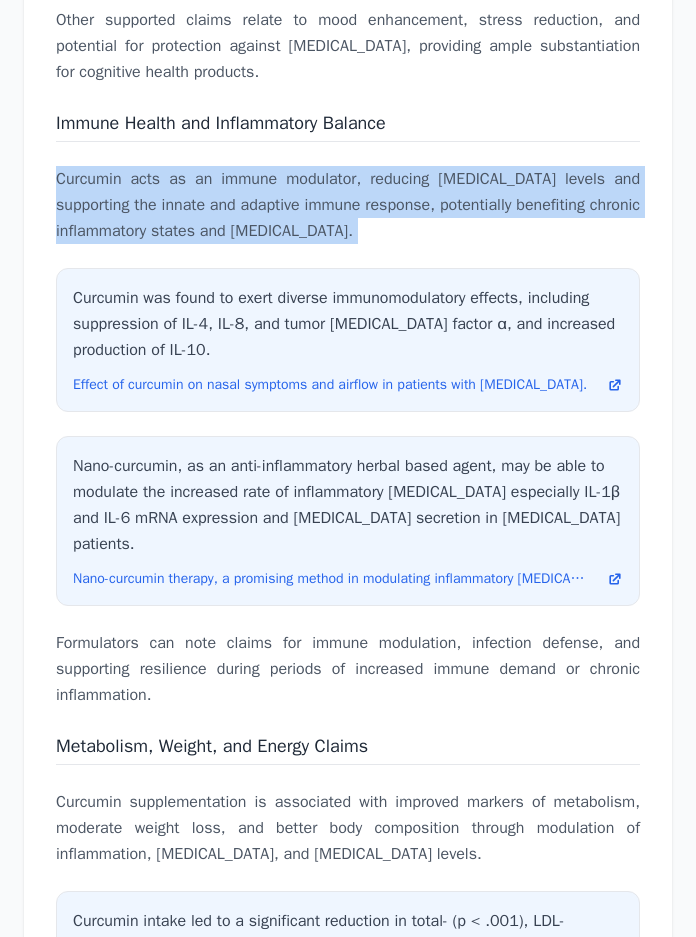 click on "Curcumin acts as an immune modulator, reducing [MEDICAL_DATA] levels and supporting the innate and adaptive immune response, potentially benefiting chronic inflammatory states and [MEDICAL_DATA]." at bounding box center (348, 205) 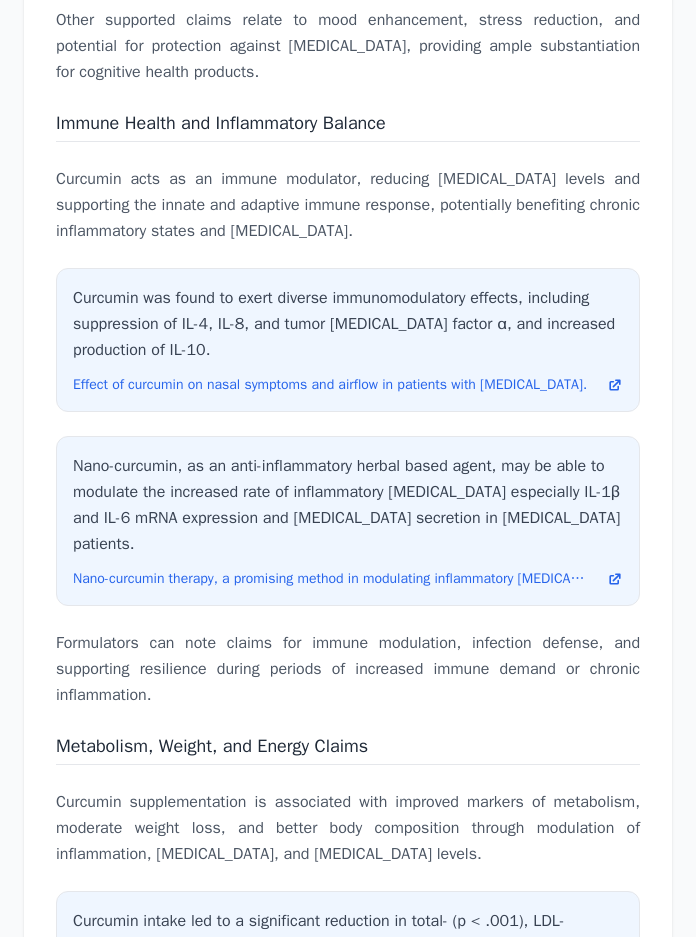 click on "Formulators can note claims for immune modulation, infection defense, and supporting resilience during periods of increased immune demand or chronic inflammation." at bounding box center [348, 669] 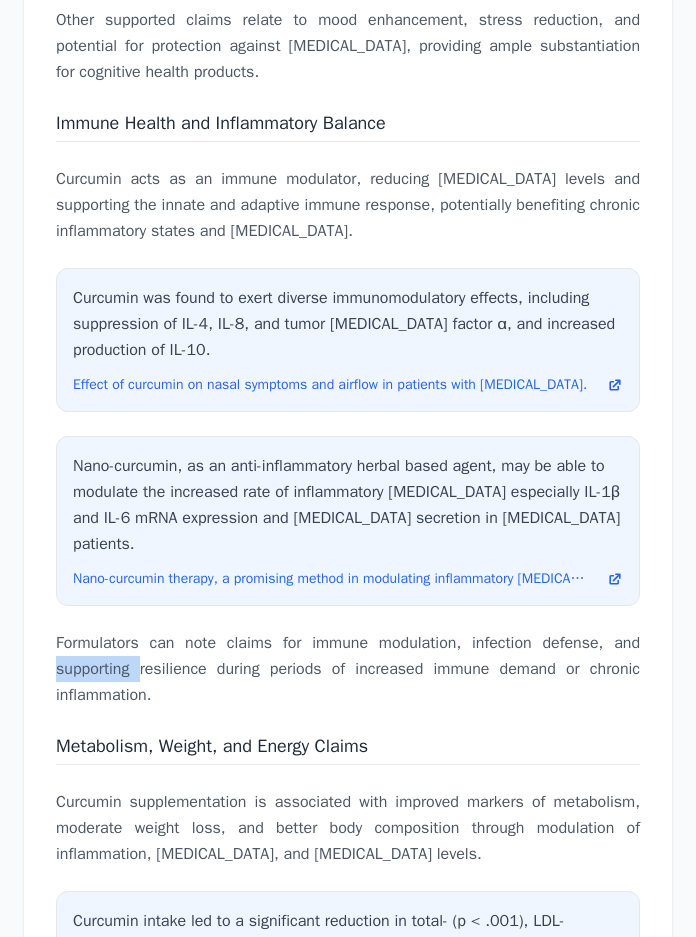 click on "Formulators can note claims for immune modulation, infection defense, and supporting resilience during periods of increased immune demand or chronic inflammation." at bounding box center (348, 669) 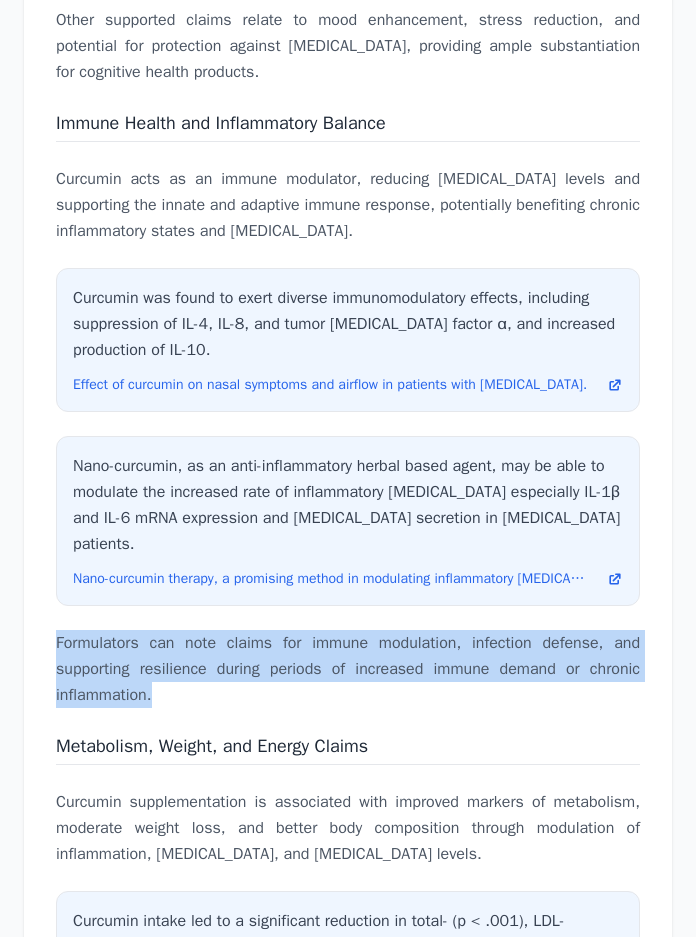 click on "Formulators can note claims for immune modulation, infection defense, and supporting resilience during periods of increased immune demand or chronic inflammation." at bounding box center [348, 669] 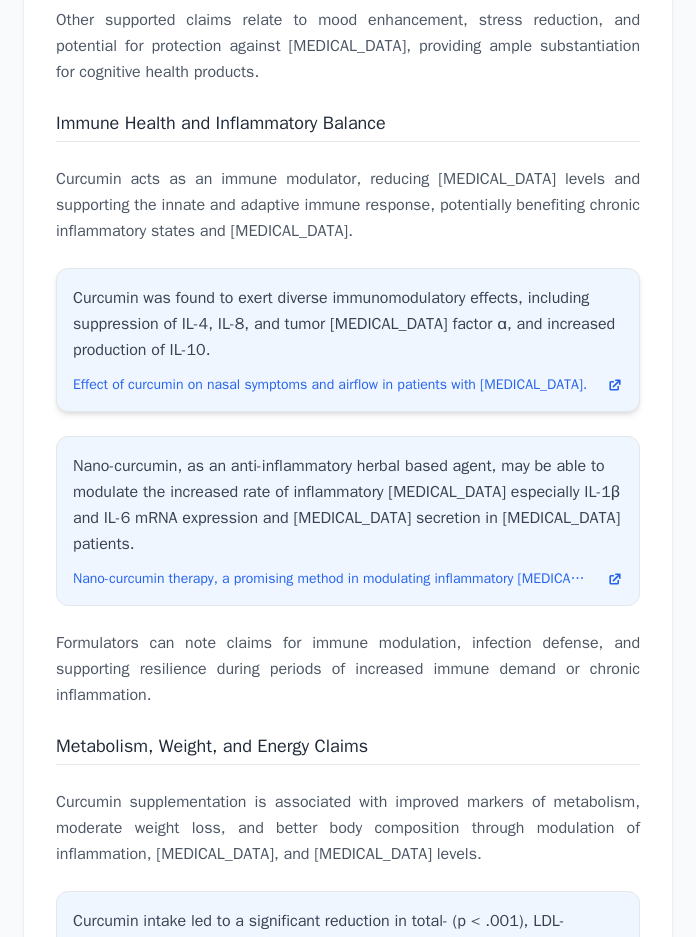 click on "Curcumin was found to exert diverse immunomodulatory effects, including suppression of IL-4, IL-8, and tumor [MEDICAL_DATA] factor α, and increased production of IL-10." at bounding box center [348, 324] 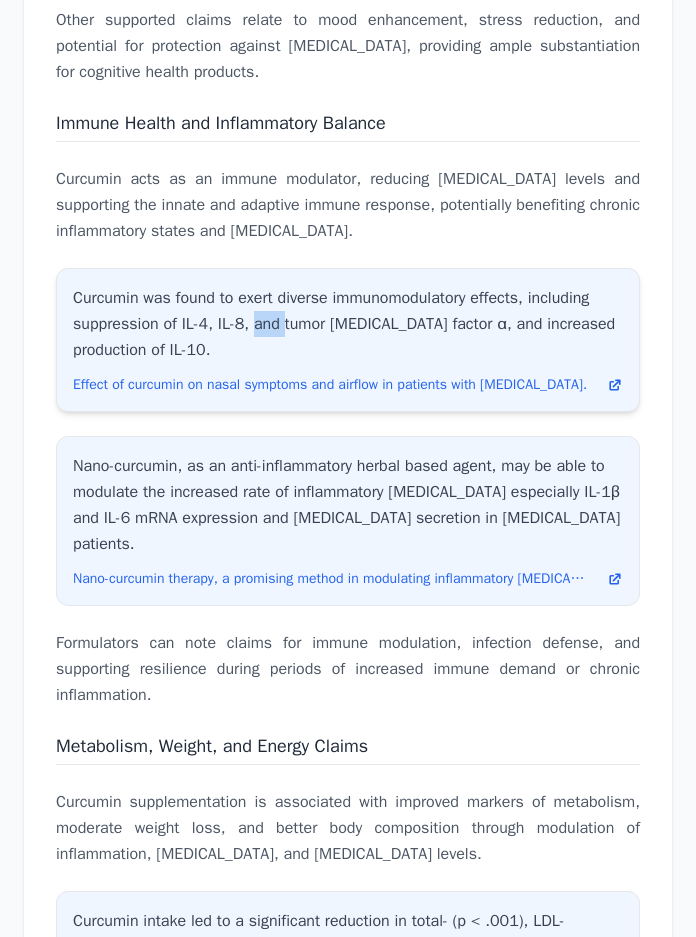 click on "Curcumin was found to exert diverse immunomodulatory effects, including suppression of IL-4, IL-8, and tumor [MEDICAL_DATA] factor α, and increased production of IL-10." at bounding box center [348, 324] 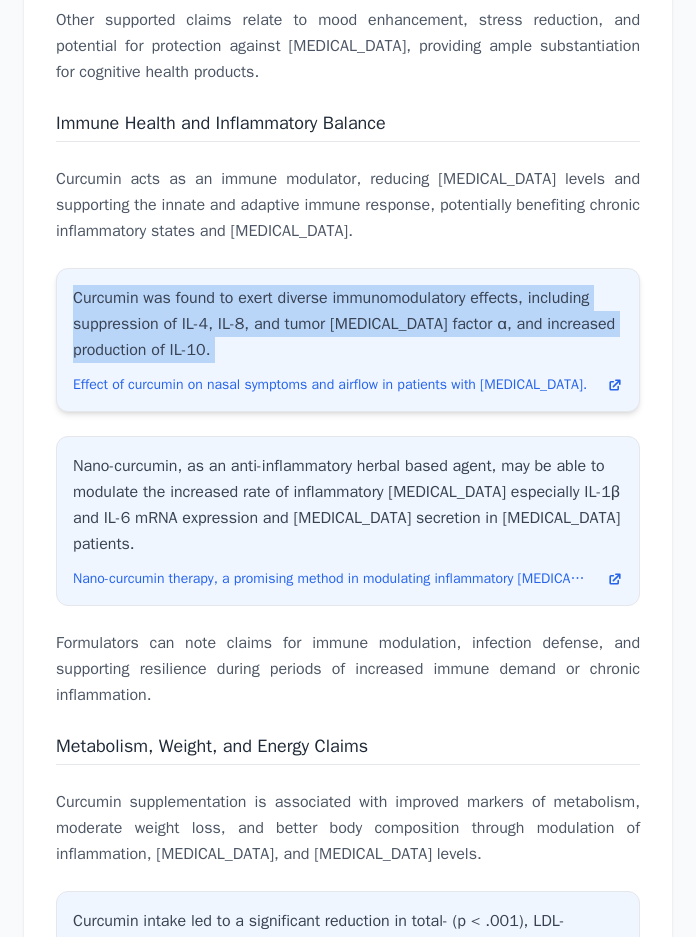 click on "Curcumin was found to exert diverse immunomodulatory effects, including suppression of IL-4, IL-8, and tumor [MEDICAL_DATA] factor α, and increased production of IL-10." at bounding box center [348, 324] 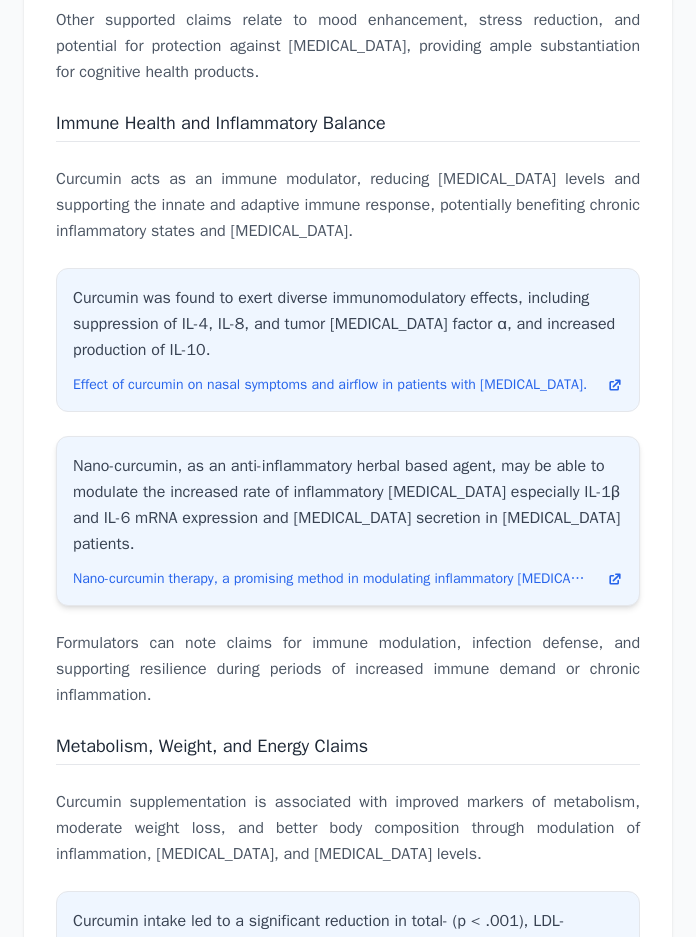 click on "Nano-curcumin, as an anti-inflammatory herbal based agent, may be able to modulate the increased rate of inflammatory [MEDICAL_DATA] especially IL-1β and IL-6 mRNA expression and [MEDICAL_DATA] secretion in [MEDICAL_DATA] patients." at bounding box center [348, 505] 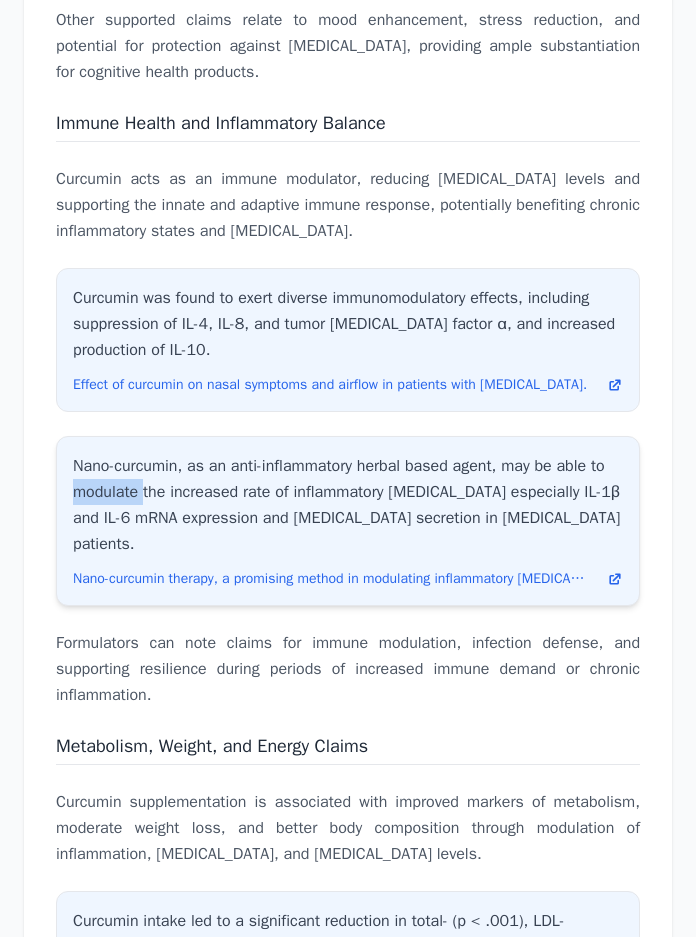 click on "Nano-curcumin, as an anti-inflammatory herbal based agent, may be able to modulate the increased rate of inflammatory [MEDICAL_DATA] especially IL-1β and IL-6 mRNA expression and [MEDICAL_DATA] secretion in [MEDICAL_DATA] patients." at bounding box center (348, 505) 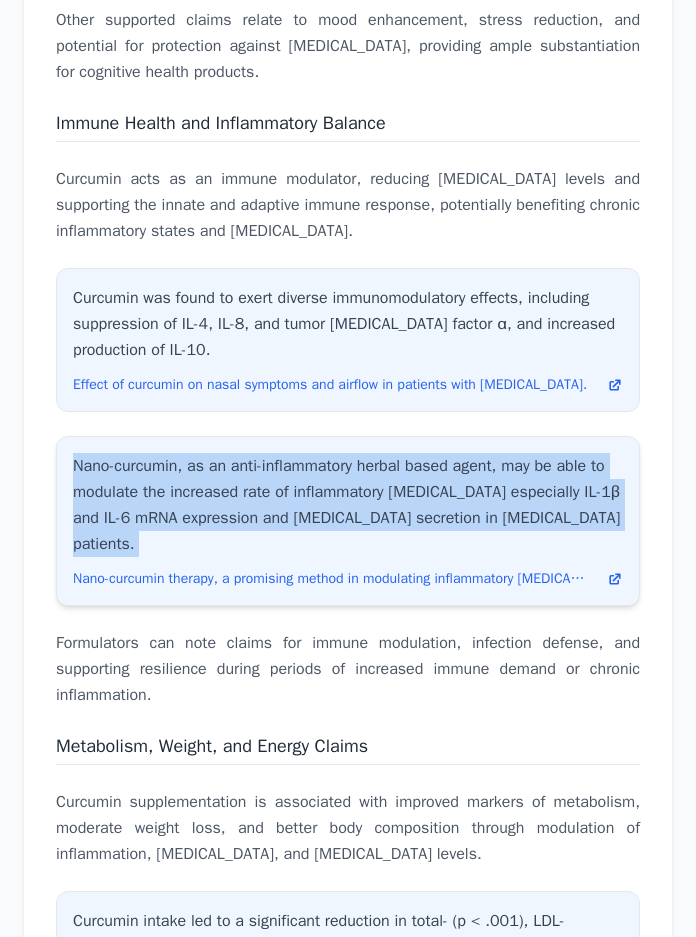 click on "Nano-curcumin, as an anti-inflammatory herbal based agent, may be able to modulate the increased rate of inflammatory [MEDICAL_DATA] especially IL-1β and IL-6 mRNA expression and [MEDICAL_DATA] secretion in [MEDICAL_DATA] patients." at bounding box center [348, 505] 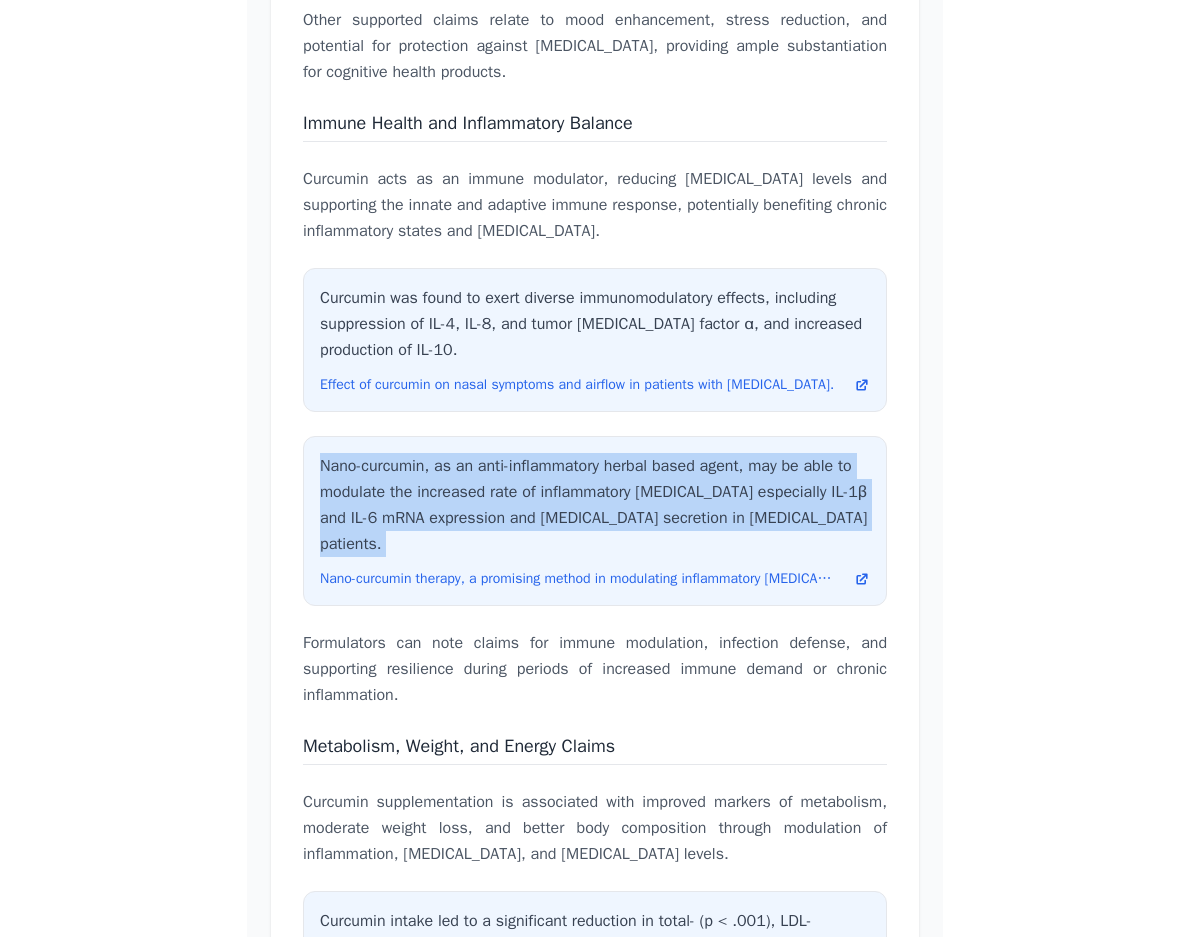 scroll, scrollTop: 9473, scrollLeft: 0, axis: vertical 